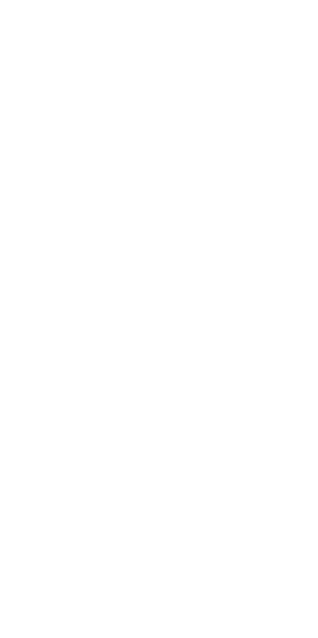 scroll, scrollTop: 0, scrollLeft: 0, axis: both 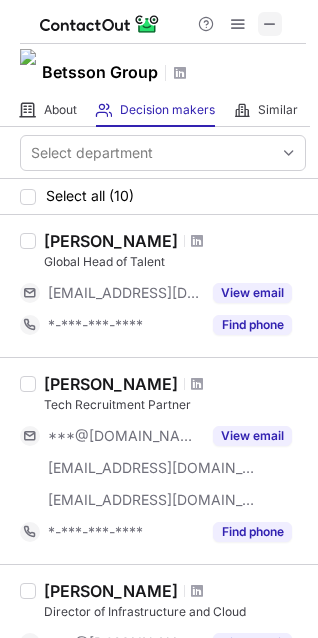 click at bounding box center (270, 24) 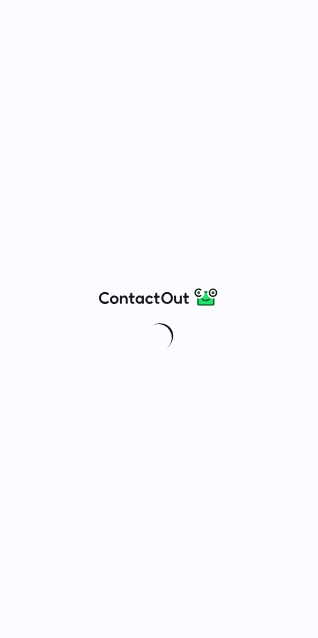 scroll, scrollTop: 0, scrollLeft: 0, axis: both 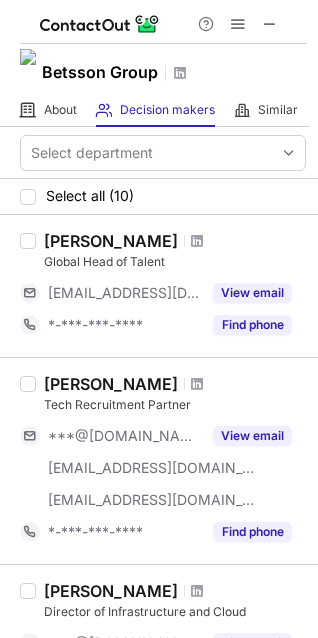click on "[PERSON_NAME]" at bounding box center (111, 241) 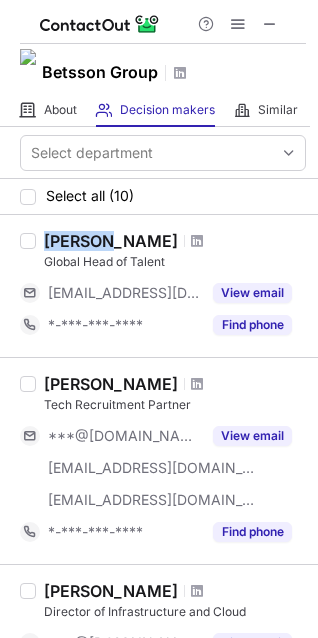 drag, startPoint x: 67, startPoint y: 239, endPoint x: 90, endPoint y: 245, distance: 23.769728 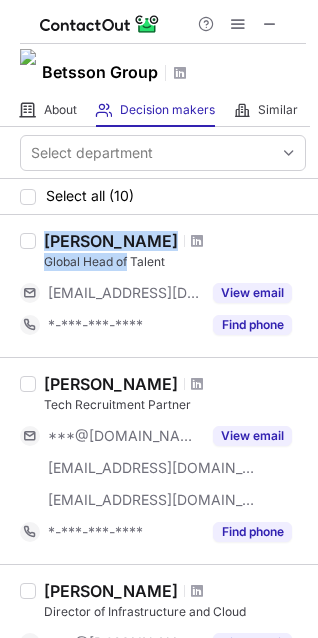 click on "Global Head of Talent" at bounding box center (175, 262) 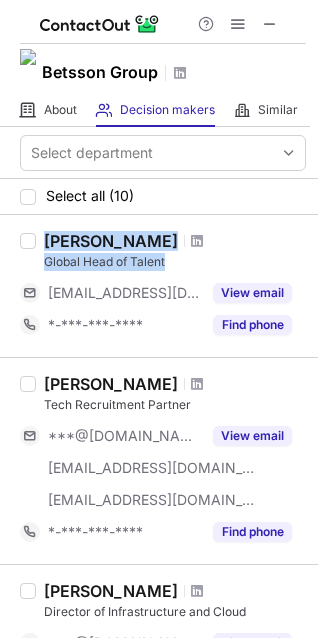 click on "Global Head of Talent" at bounding box center (175, 262) 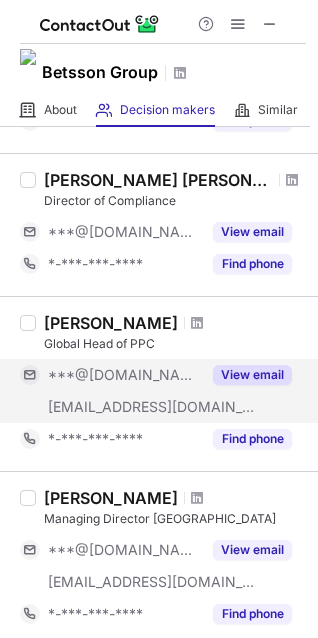 scroll, scrollTop: 1200, scrollLeft: 0, axis: vertical 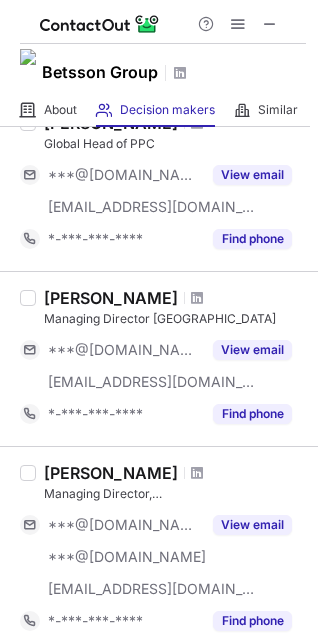 click on "Maximiliano Bellio" at bounding box center (111, 298) 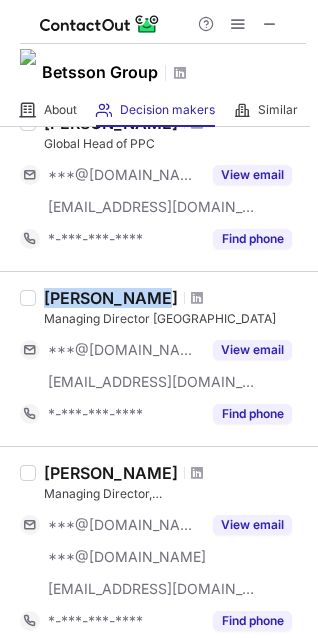 click on "Maximiliano Bellio" at bounding box center [111, 298] 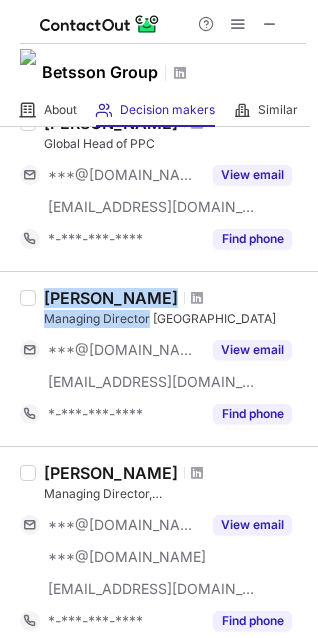 click on "Managing Director Argentina" at bounding box center [175, 319] 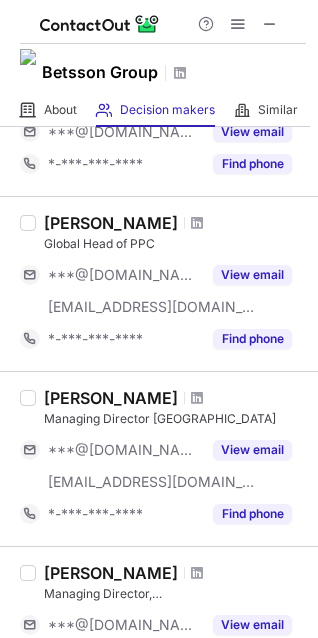 click on "Aline Oliveira" at bounding box center (111, 223) 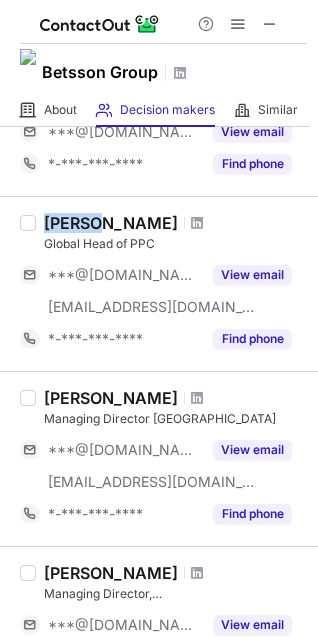 drag, startPoint x: 56, startPoint y: 222, endPoint x: 66, endPoint y: 224, distance: 10.198039 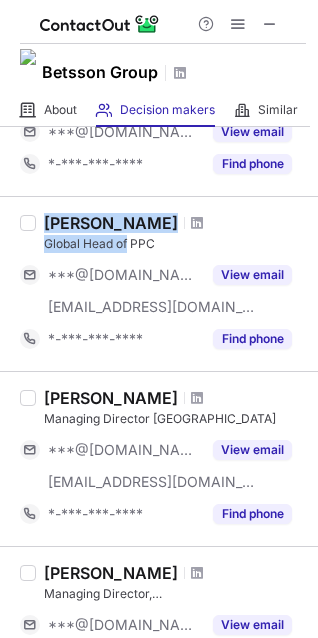 click on "Global Head of PPC" at bounding box center [175, 244] 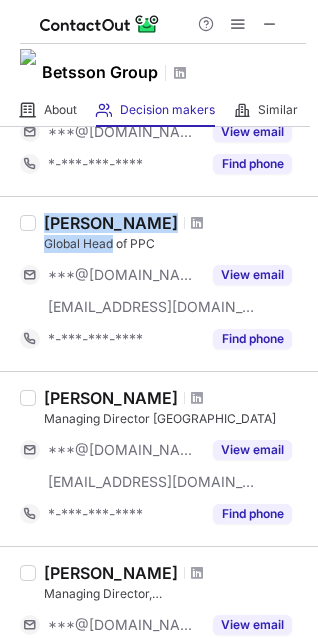 click on "Global Head of PPC" at bounding box center (175, 244) 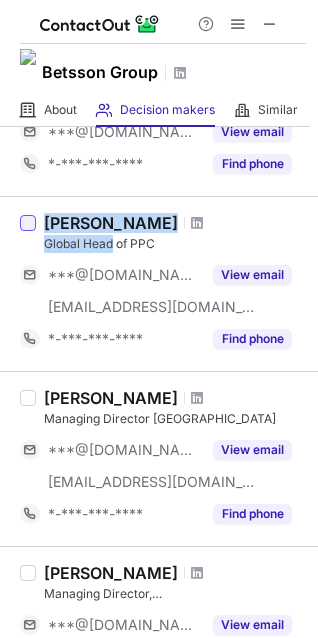copy on "Aline Oliveira Global Head" 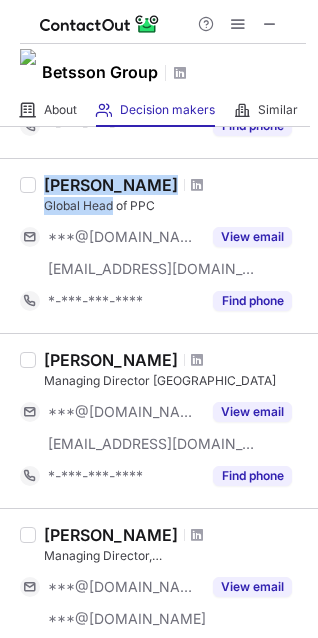 scroll, scrollTop: 1200, scrollLeft: 0, axis: vertical 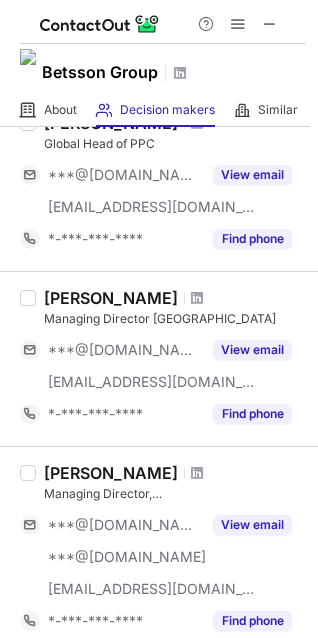 click on "Marina Bogard" at bounding box center [111, 473] 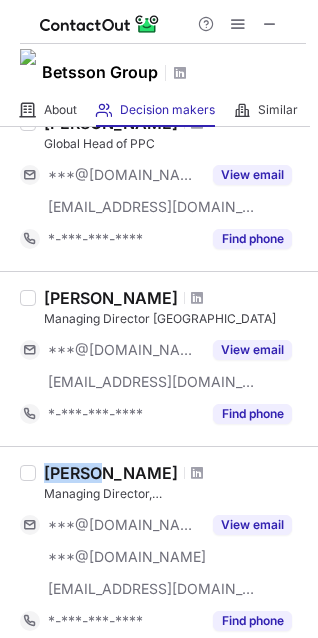 drag, startPoint x: 62, startPoint y: 480, endPoint x: 98, endPoint y: 488, distance: 36.878178 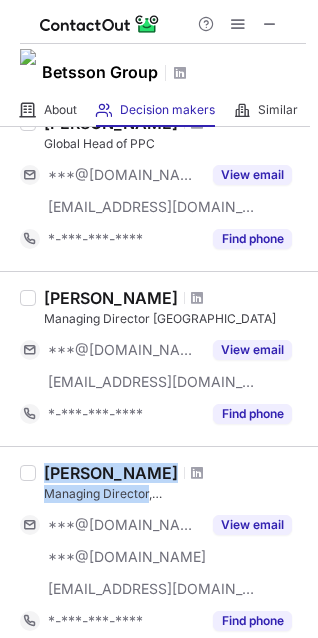 drag, startPoint x: 113, startPoint y: 490, endPoint x: 128, endPoint y: 493, distance: 15.297058 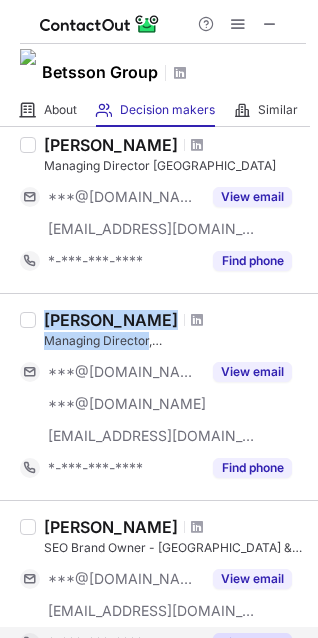 scroll, scrollTop: 1500, scrollLeft: 0, axis: vertical 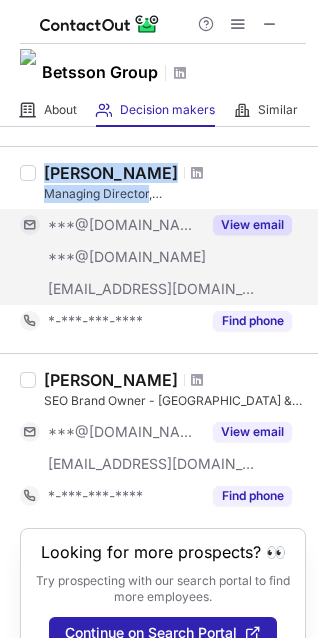 click on "View email" at bounding box center [252, 225] 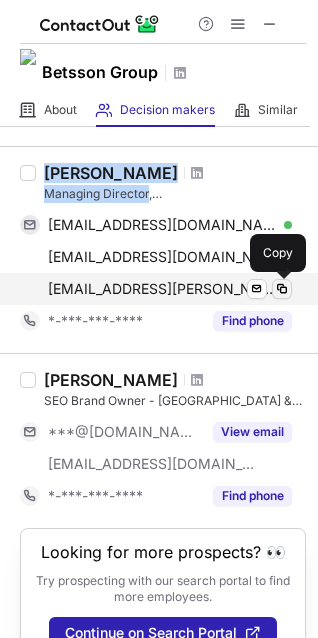 click at bounding box center [282, 289] 